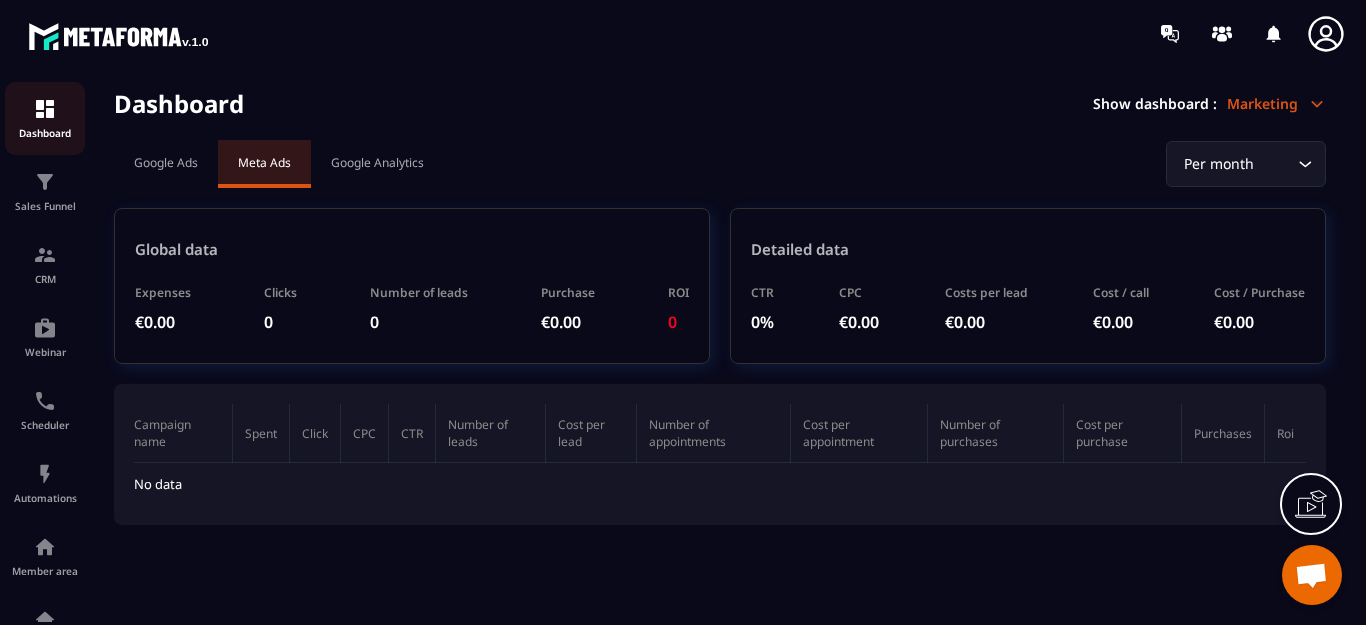 scroll, scrollTop: 0, scrollLeft: 0, axis: both 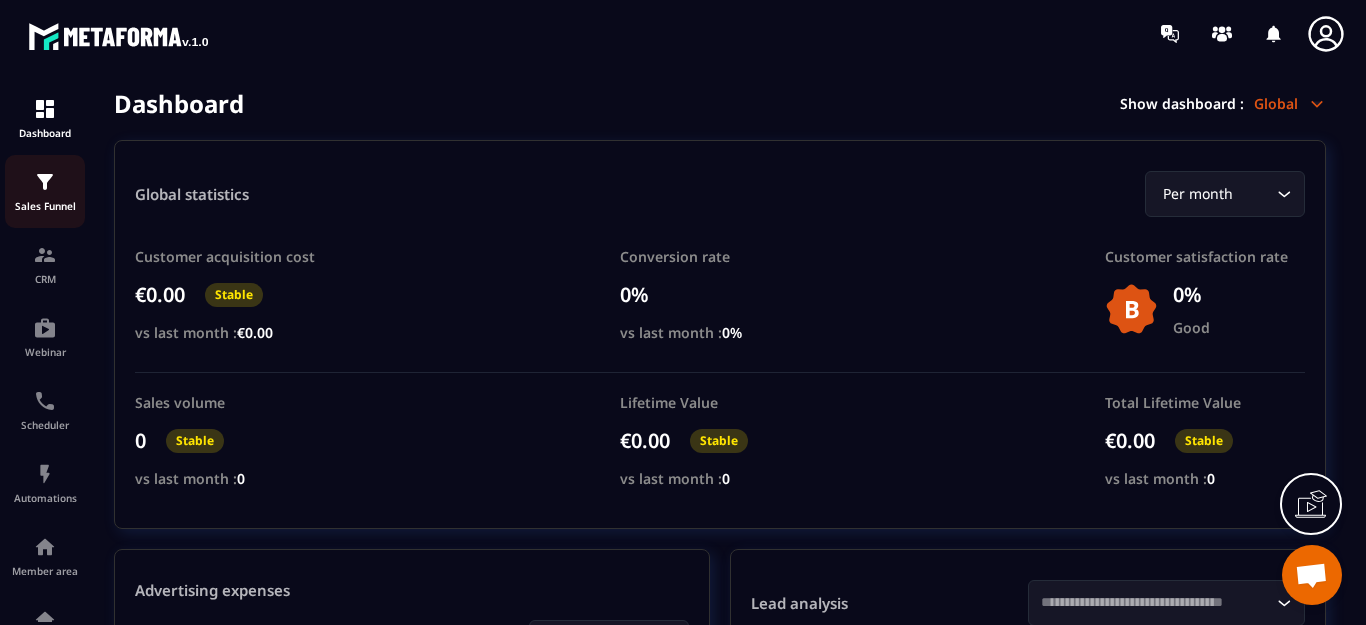 click at bounding box center [45, 182] 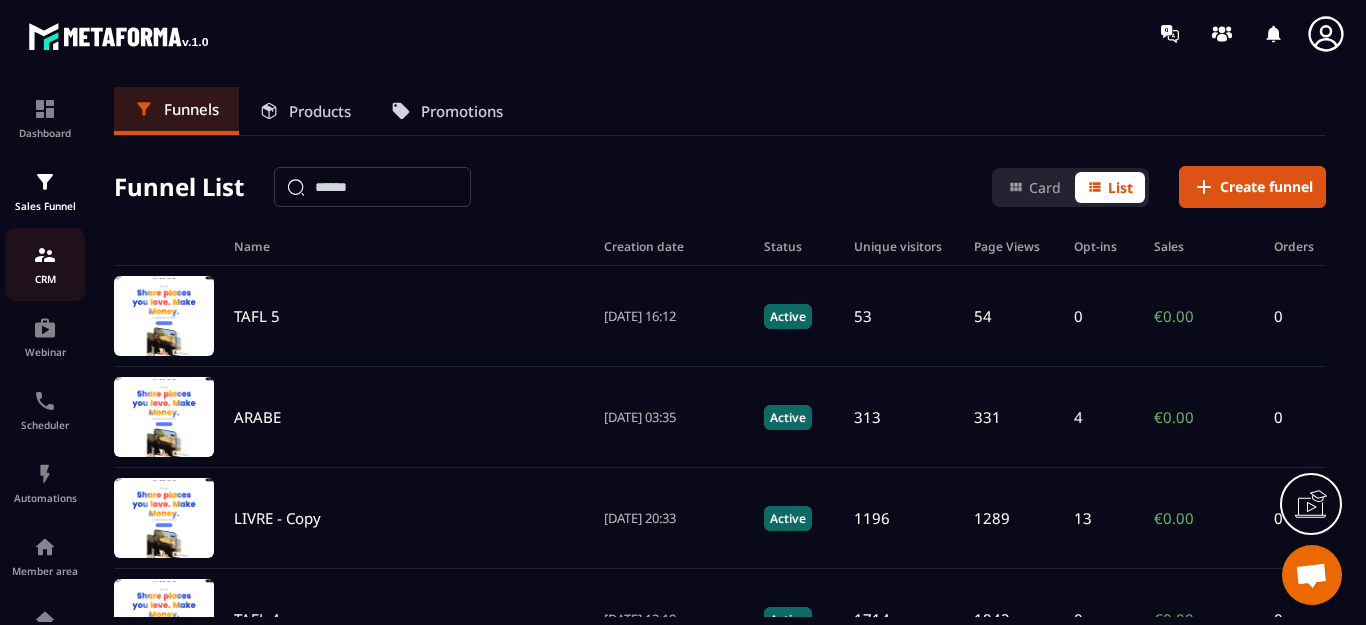 click at bounding box center [45, 255] 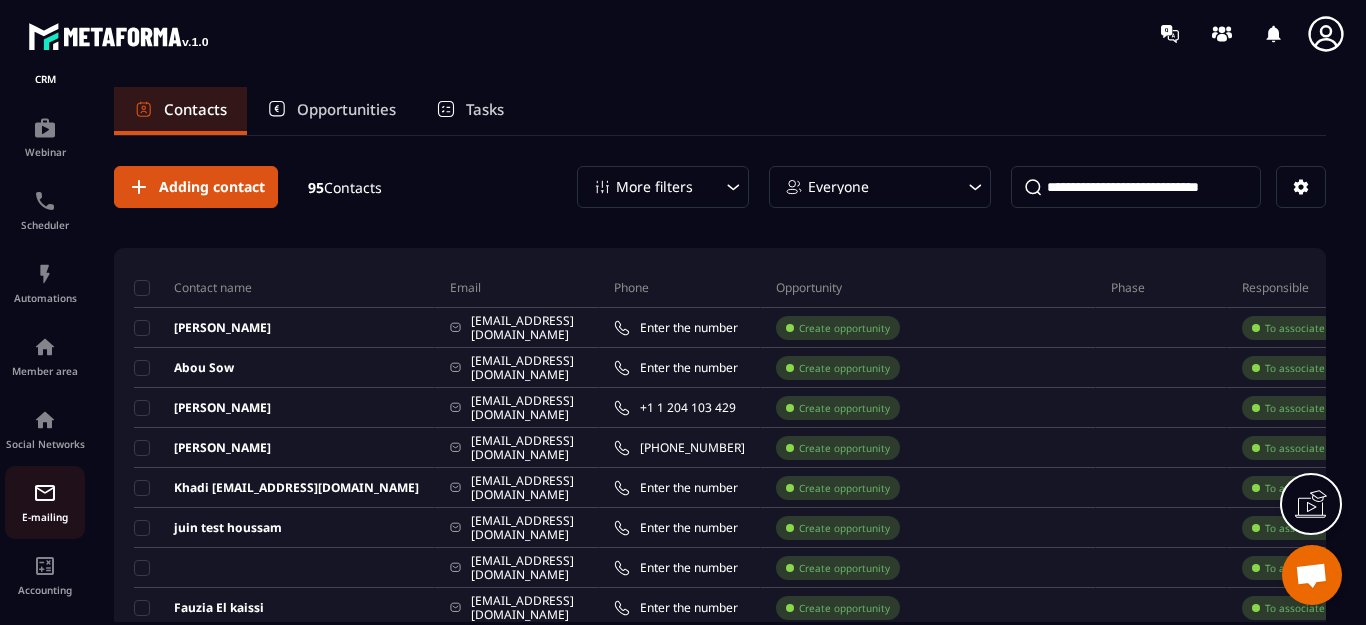 scroll, scrollTop: 293, scrollLeft: 0, axis: vertical 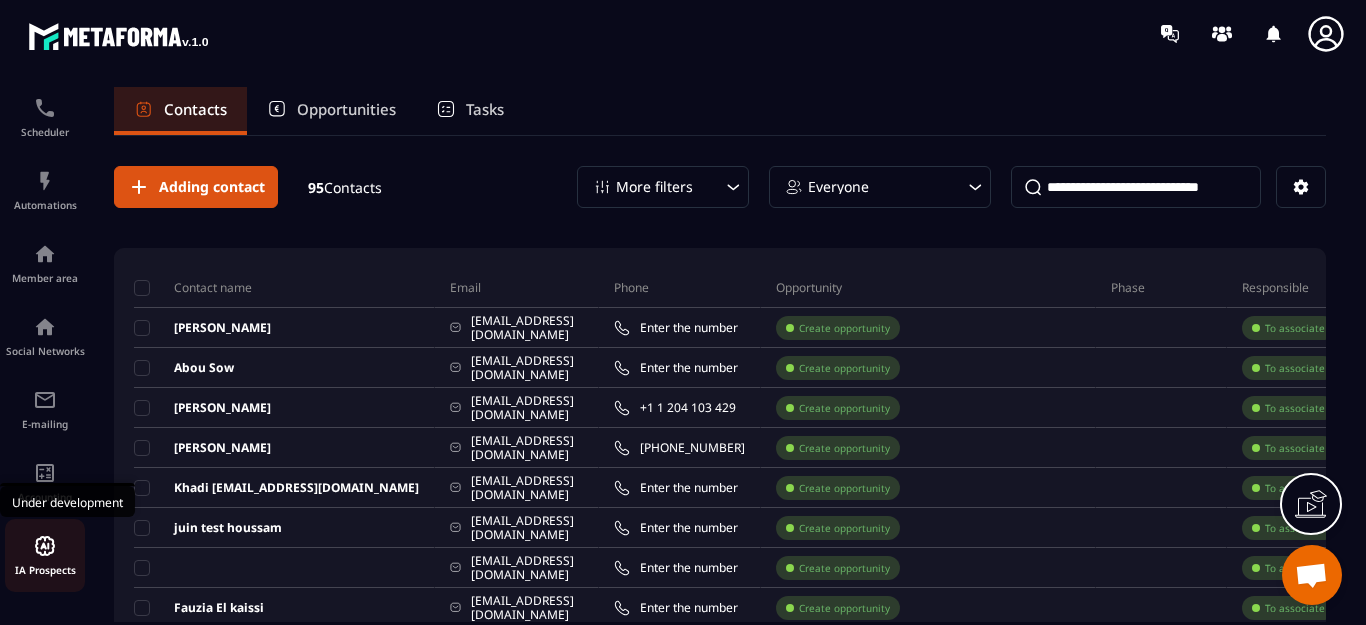 click at bounding box center [45, 546] 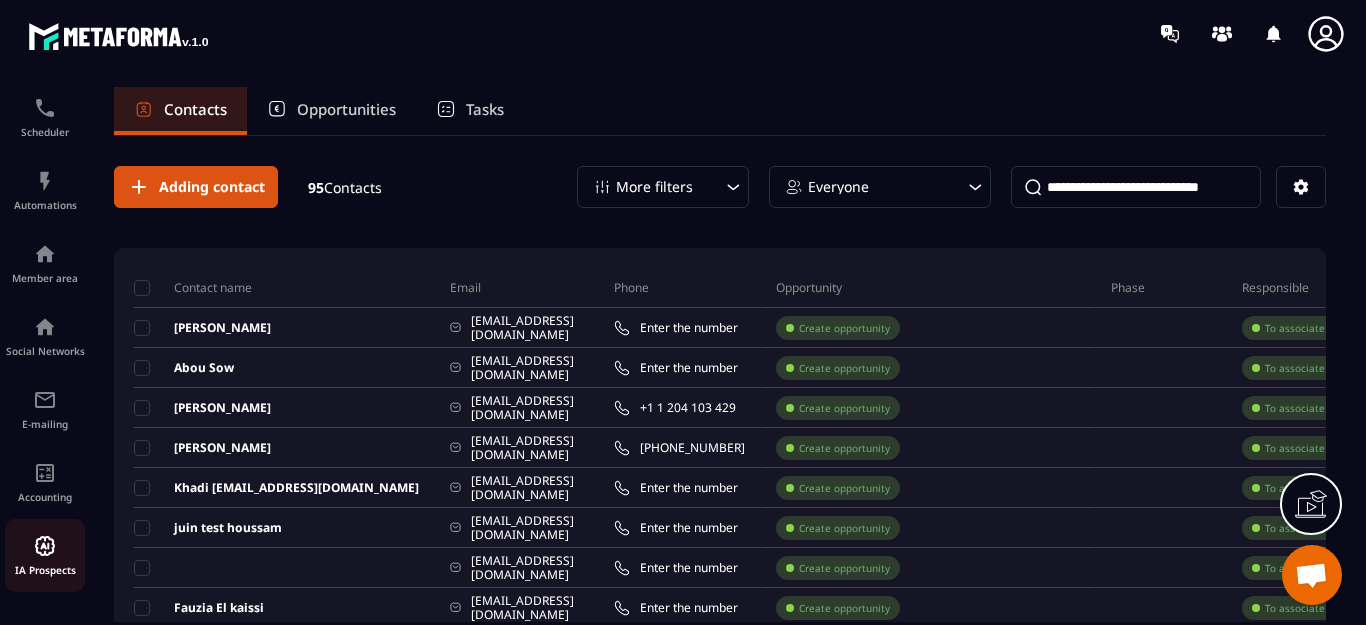 click at bounding box center [45, 546] 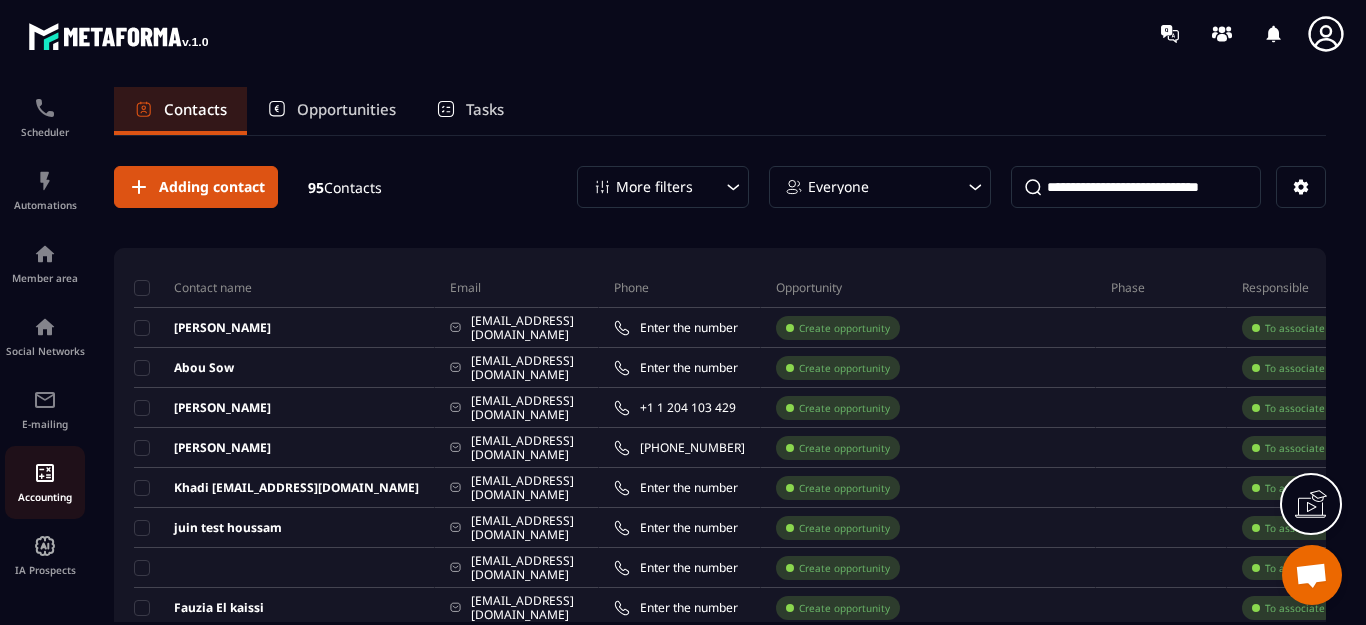 click at bounding box center (45, 473) 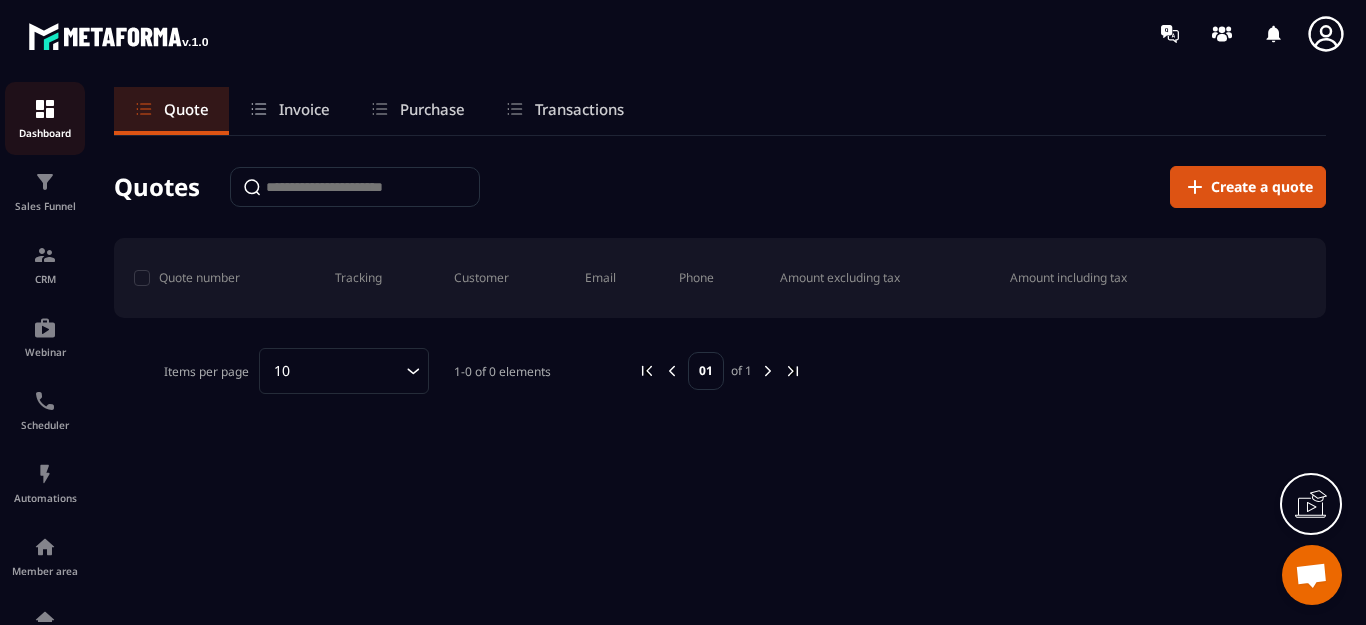 click at bounding box center [45, 109] 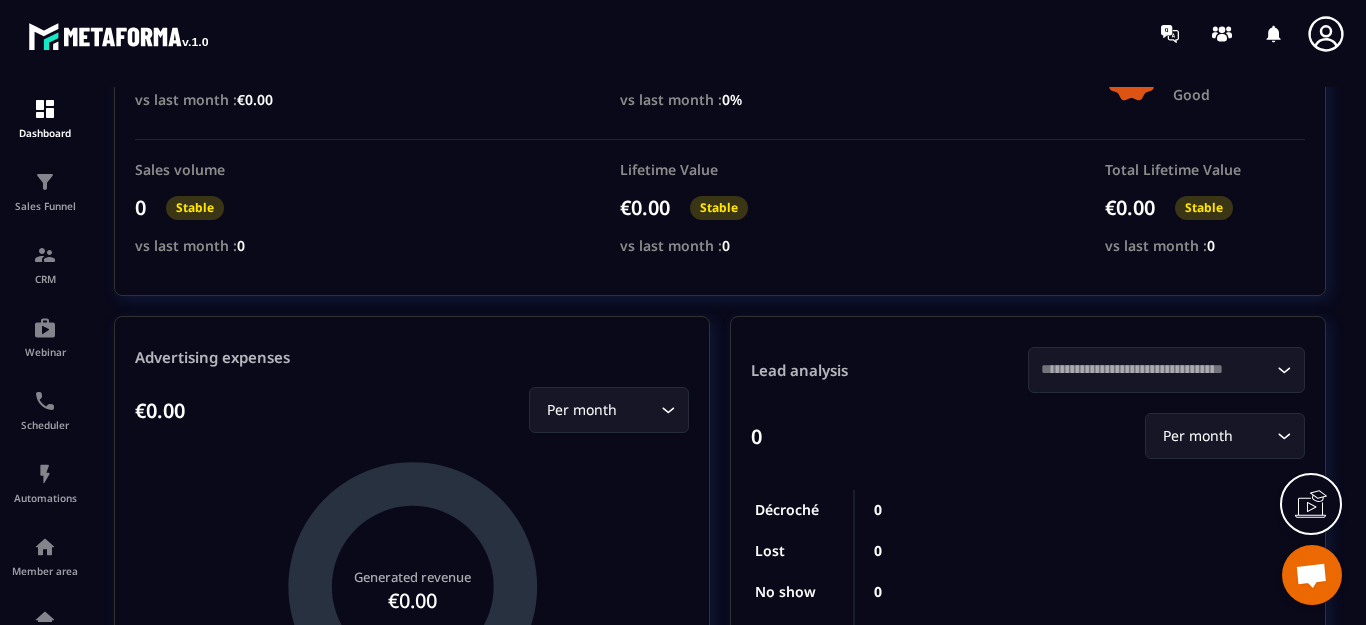 scroll, scrollTop: 0, scrollLeft: 0, axis: both 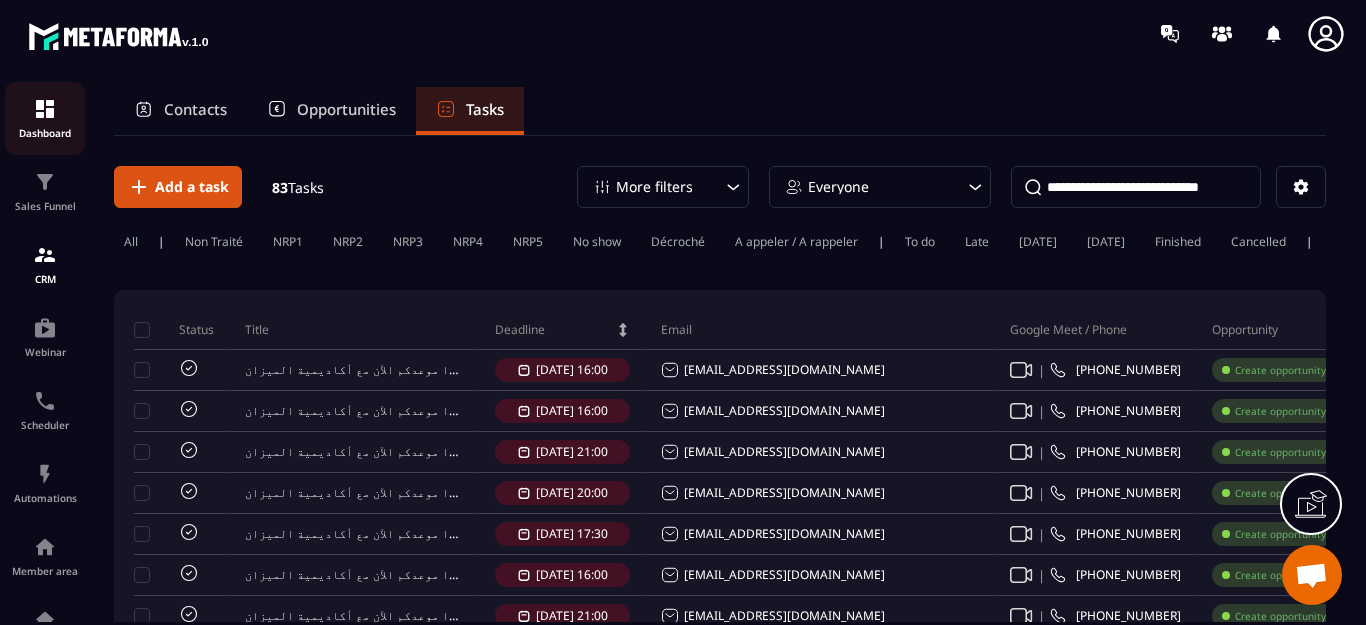 click at bounding box center [45, 109] 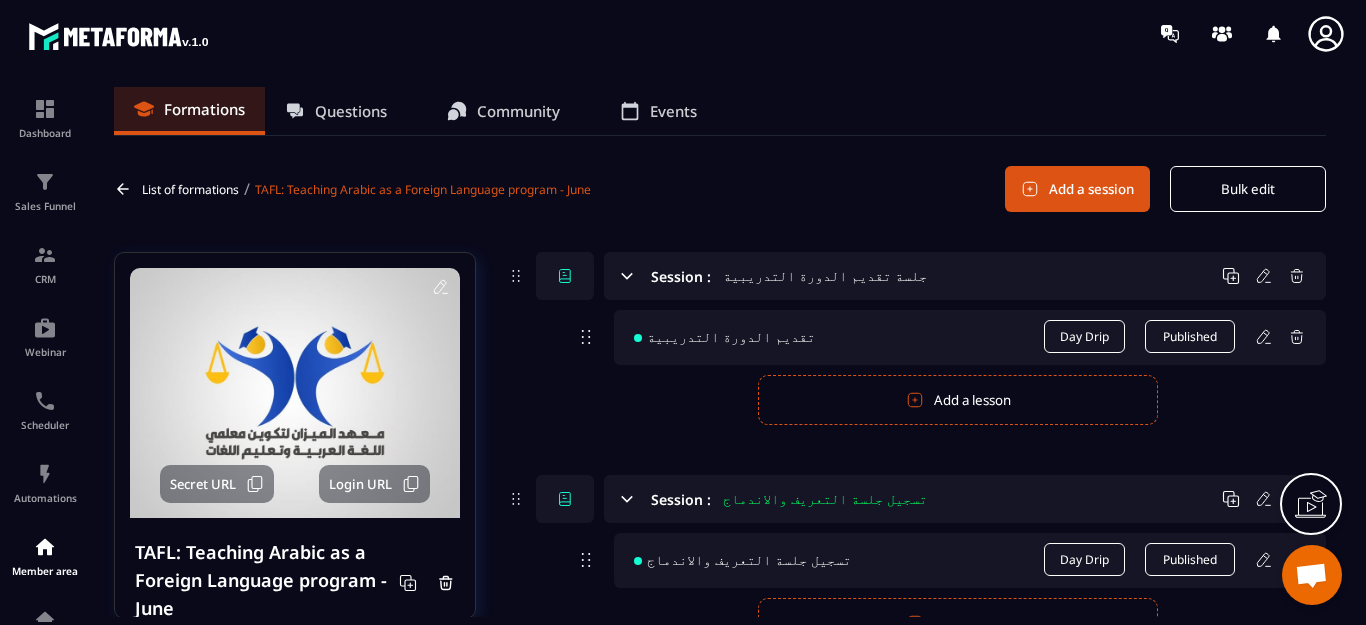 scroll, scrollTop: 0, scrollLeft: 0, axis: both 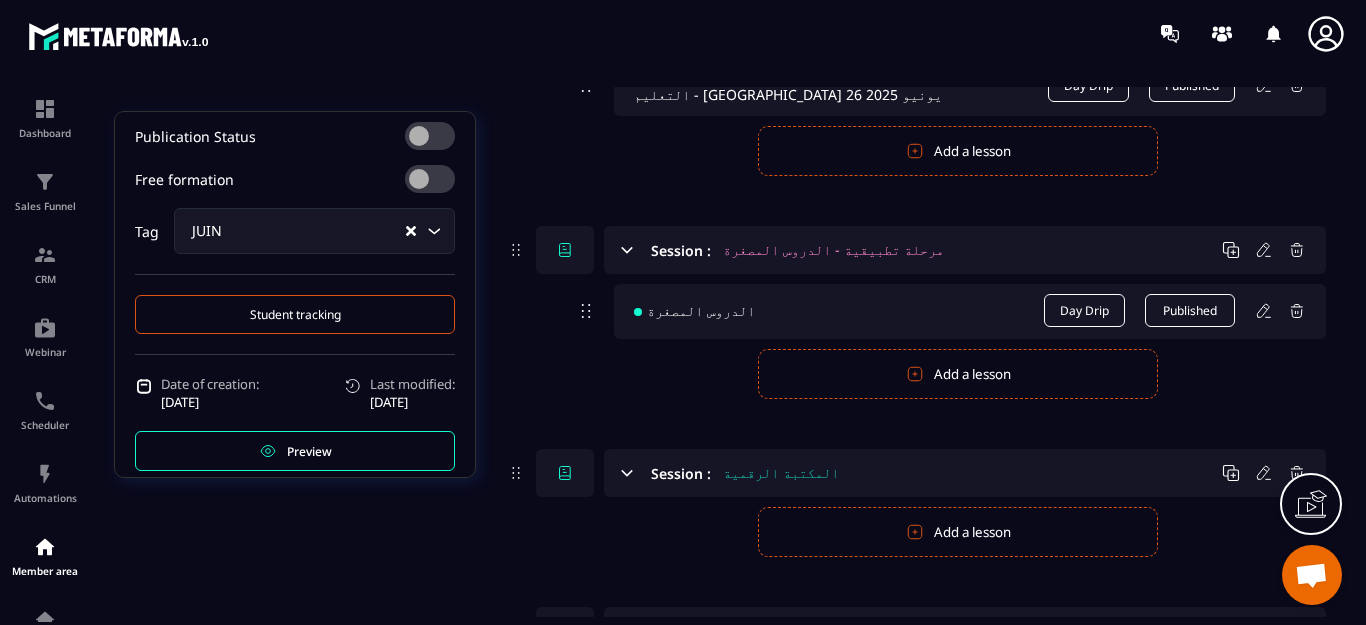 click on "Preview" at bounding box center [309, 451] 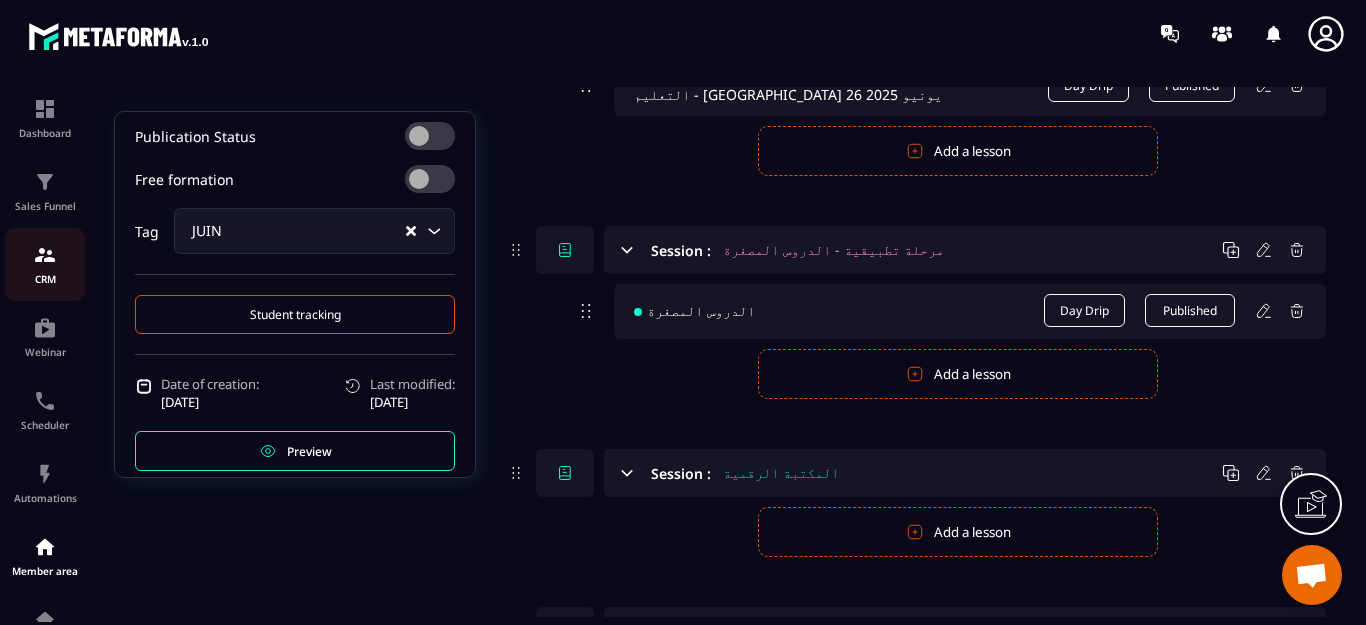 click at bounding box center [45, 255] 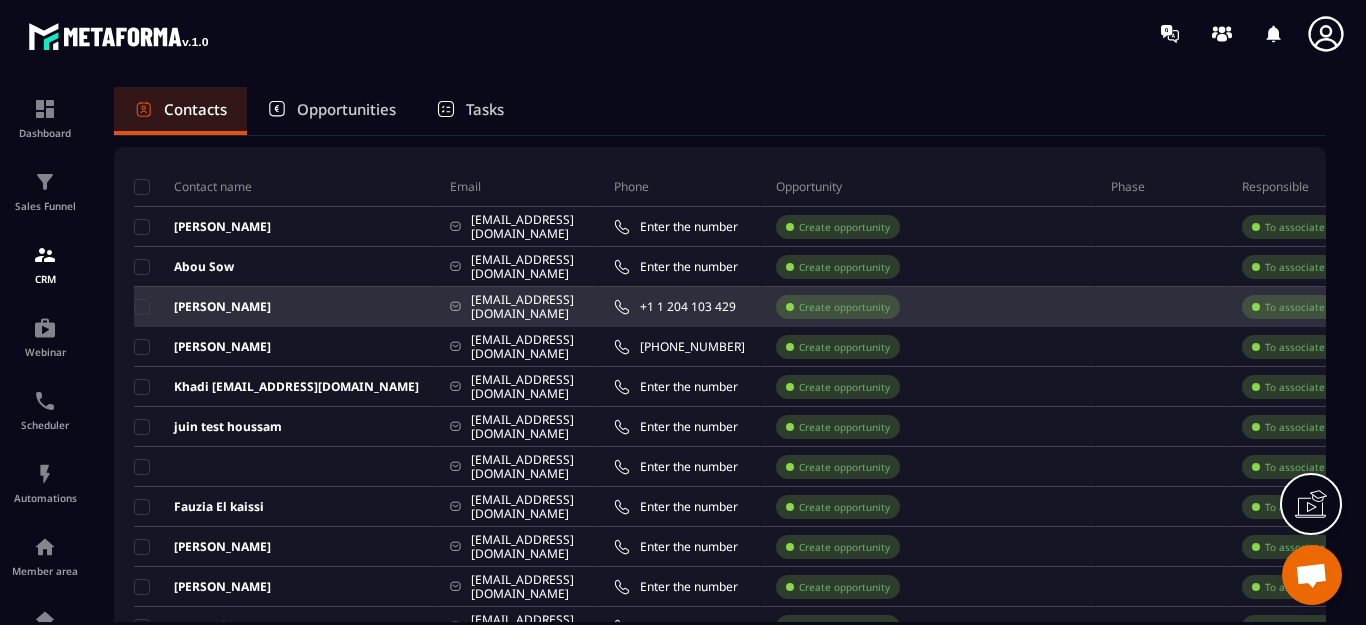 scroll, scrollTop: 0, scrollLeft: 0, axis: both 